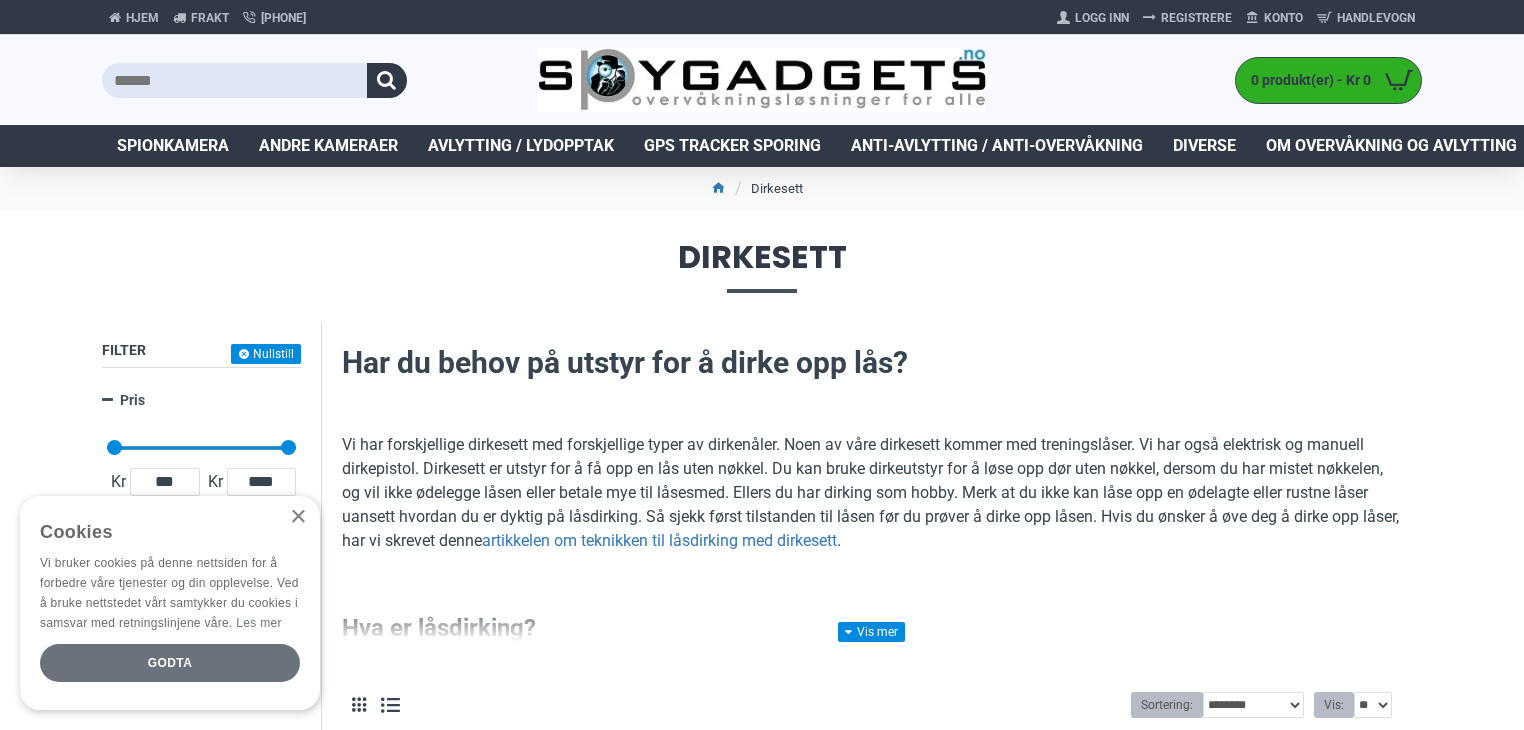 scroll, scrollTop: 0, scrollLeft: 0, axis: both 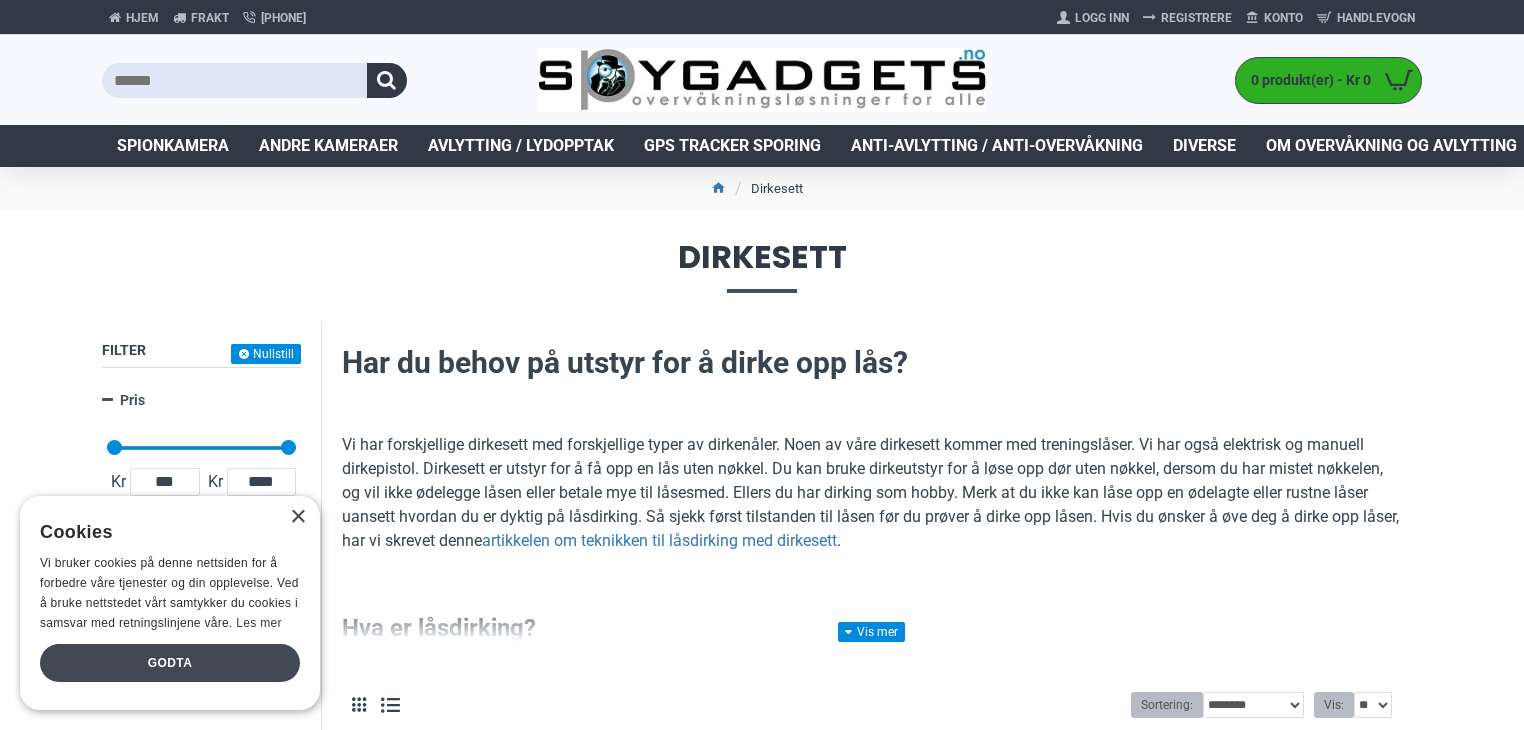 click on "Godta" at bounding box center [170, 663] 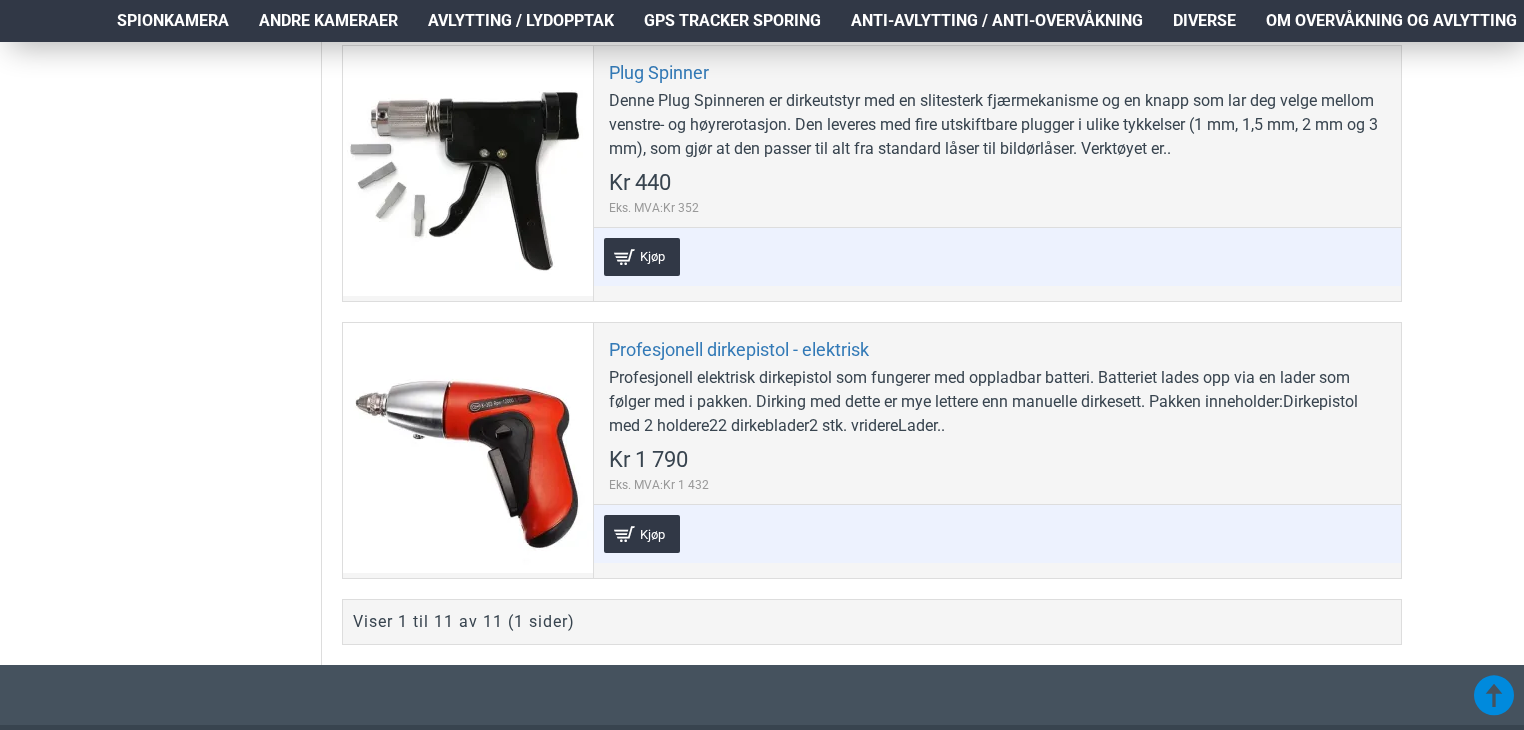 scroll, scrollTop: 3255, scrollLeft: 0, axis: vertical 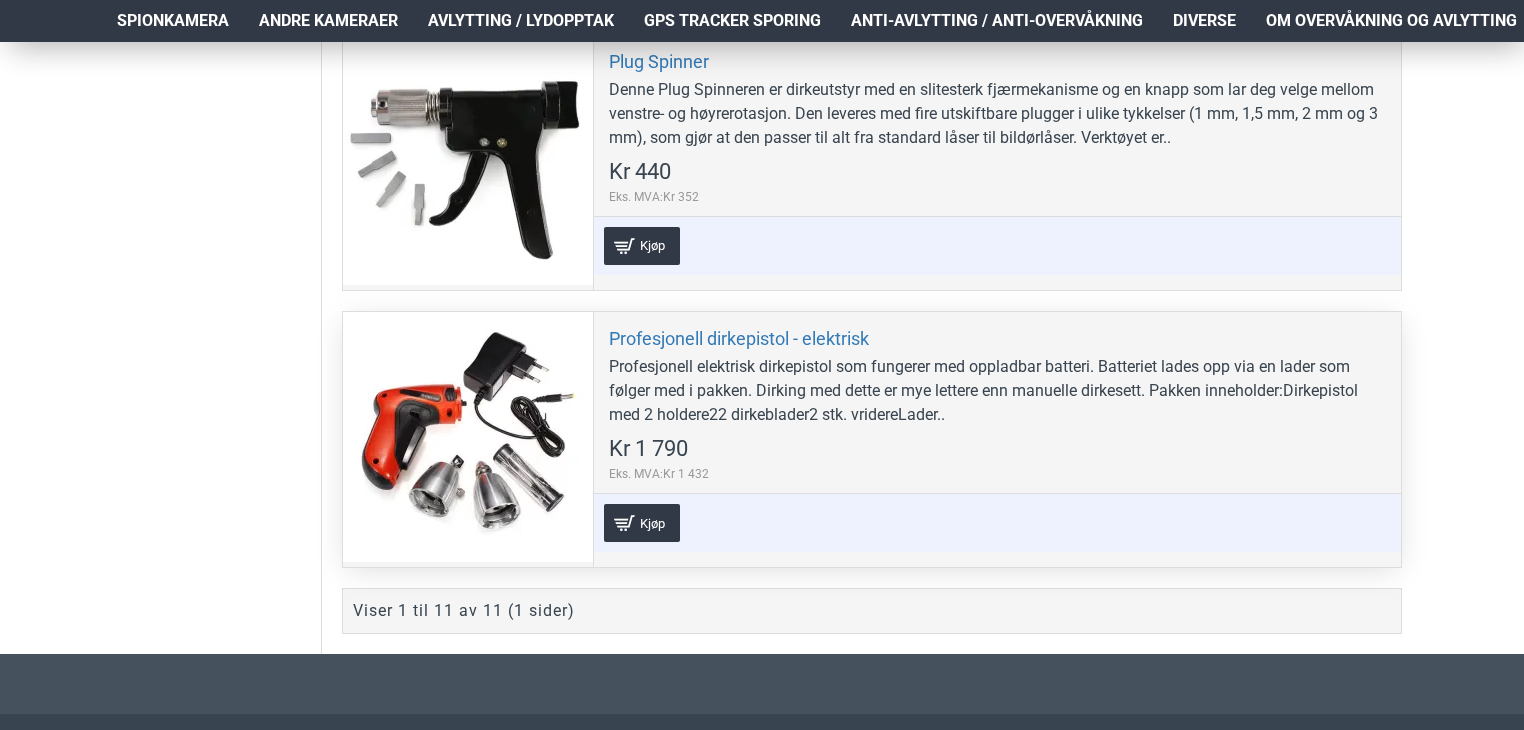 click at bounding box center (468, 437) 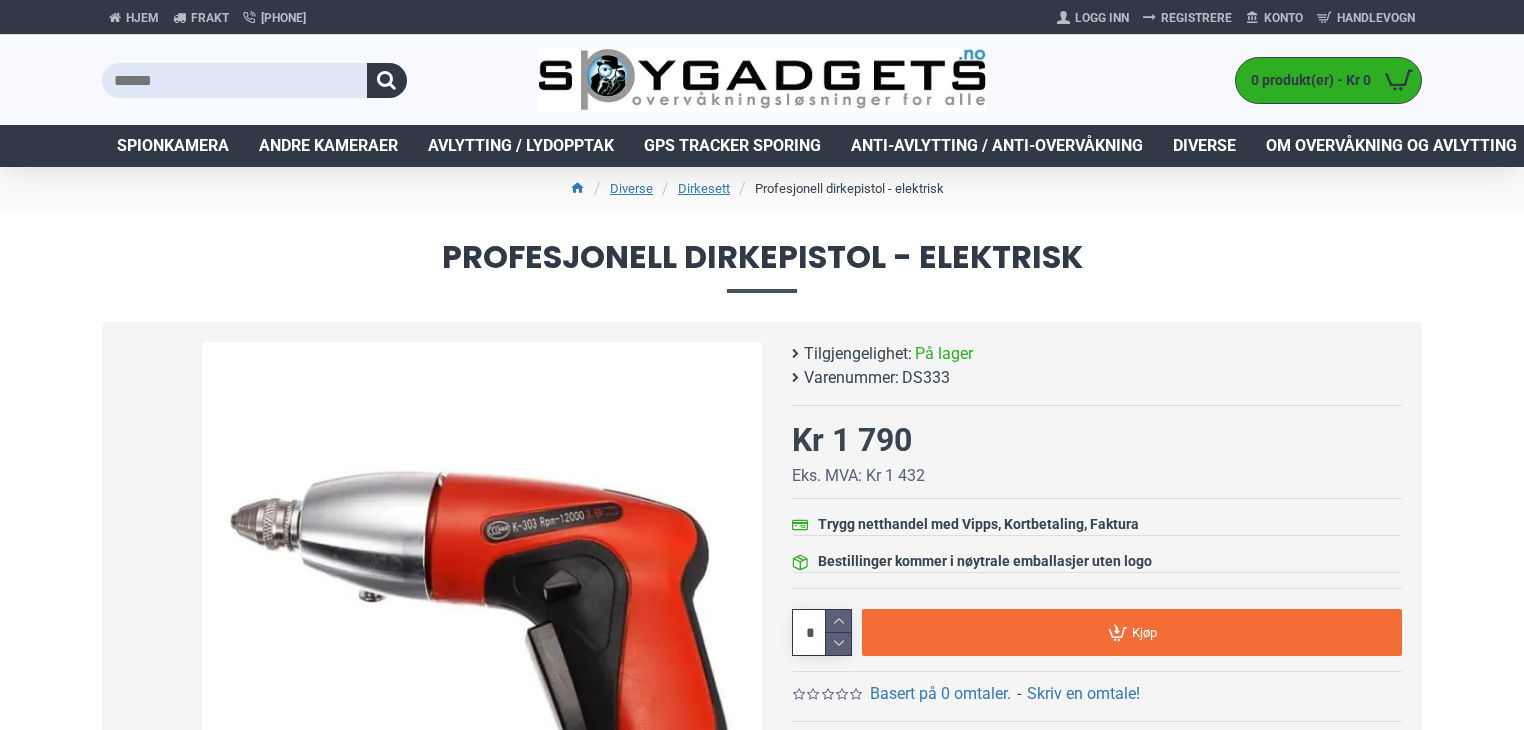 scroll, scrollTop: 0, scrollLeft: 0, axis: both 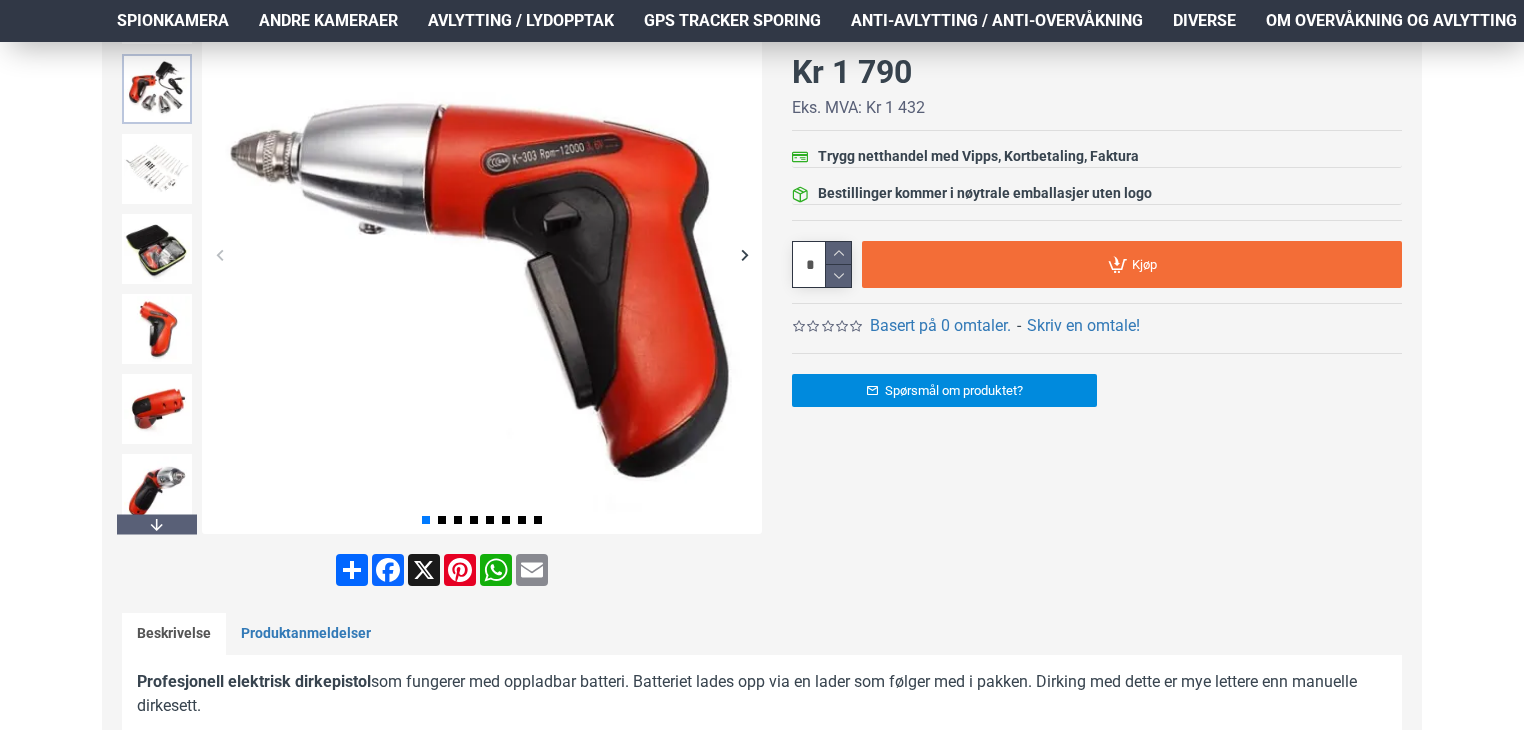 click at bounding box center (157, 89) 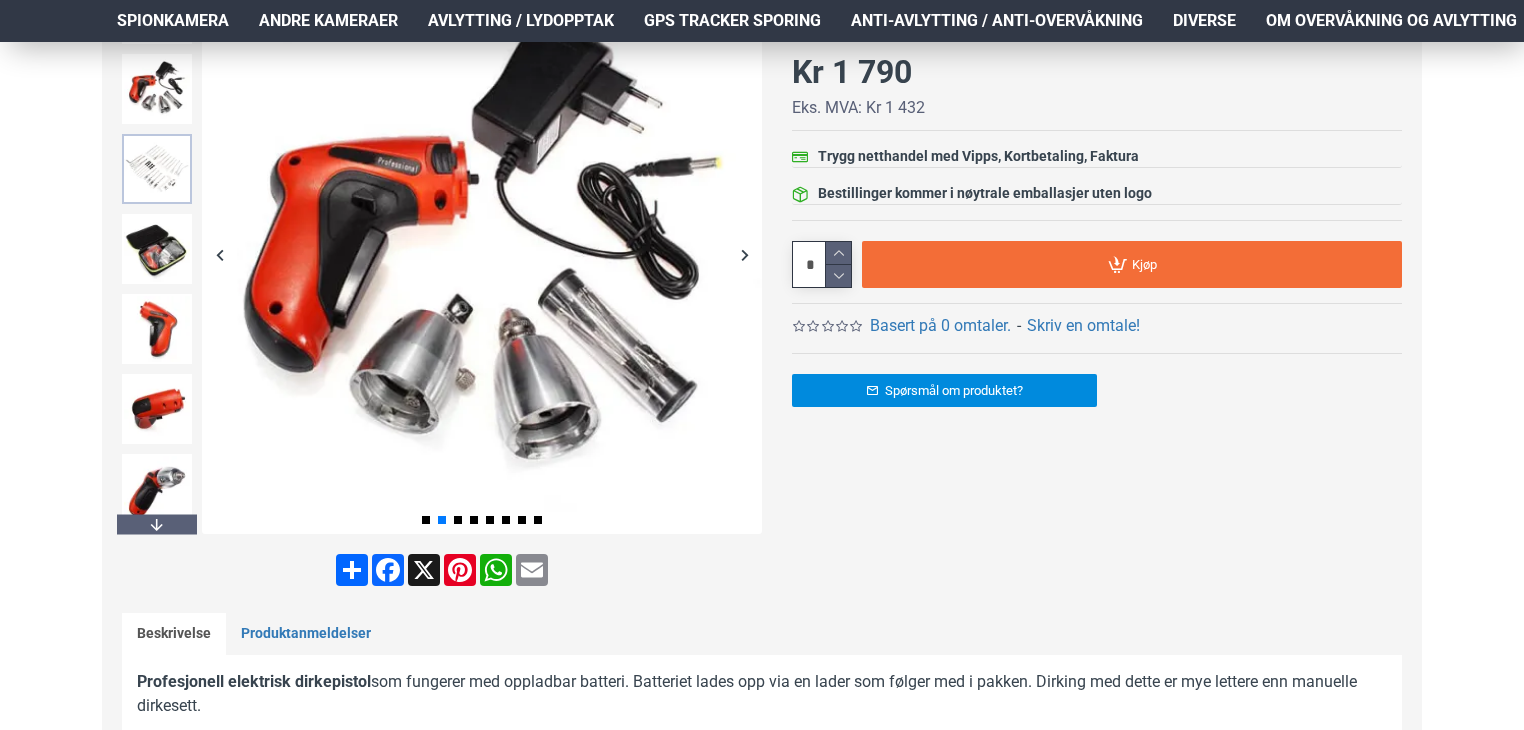 click at bounding box center [157, 169] 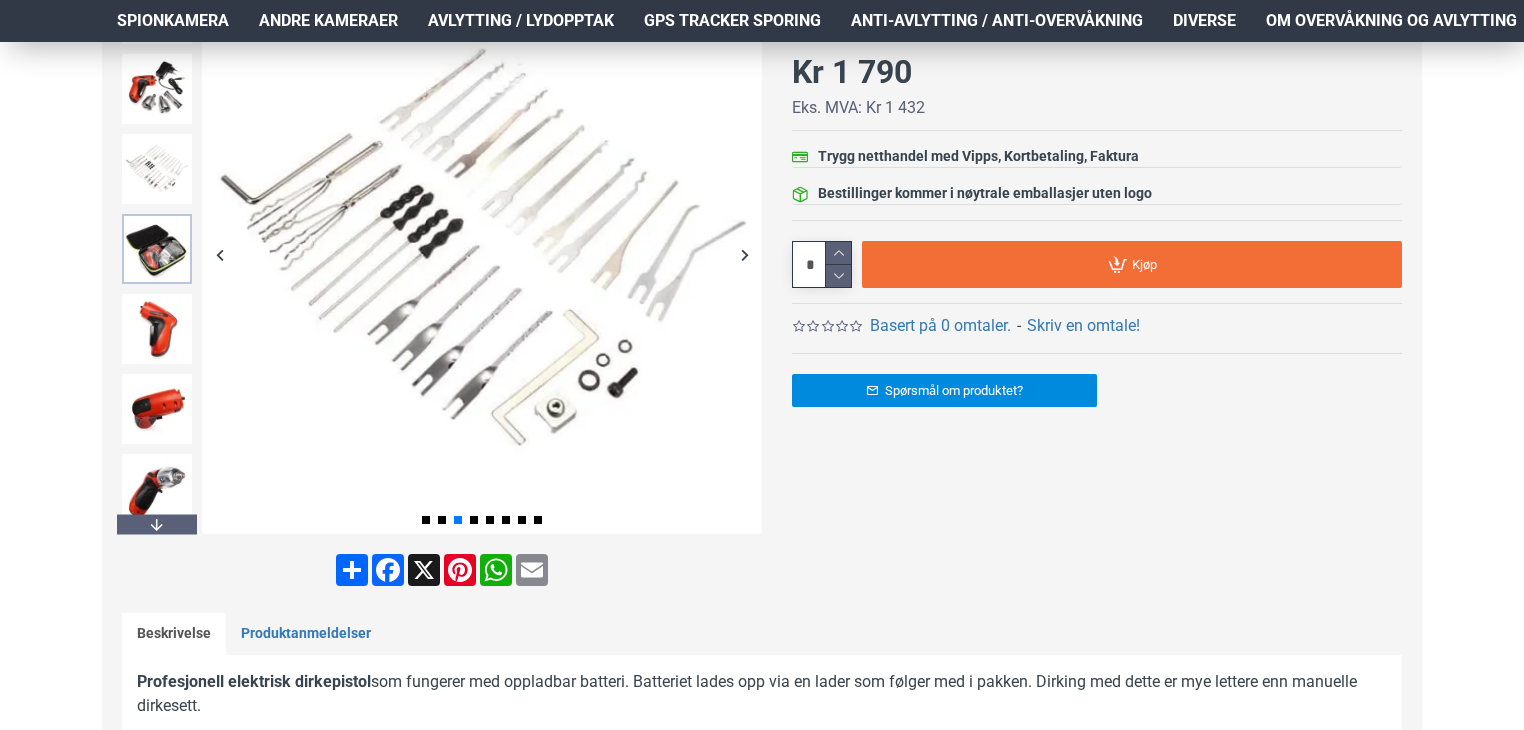 click at bounding box center (157, 249) 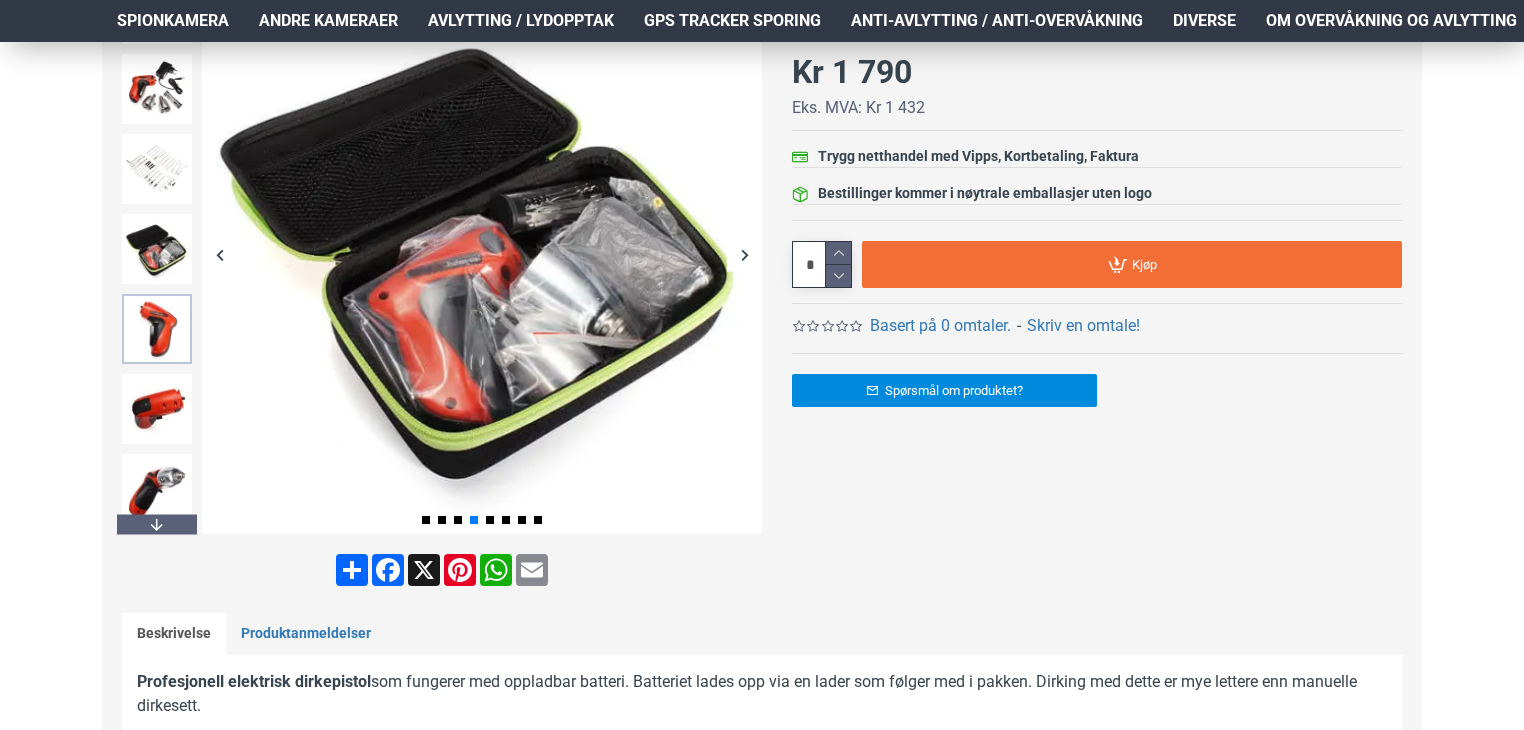 click at bounding box center [157, 329] 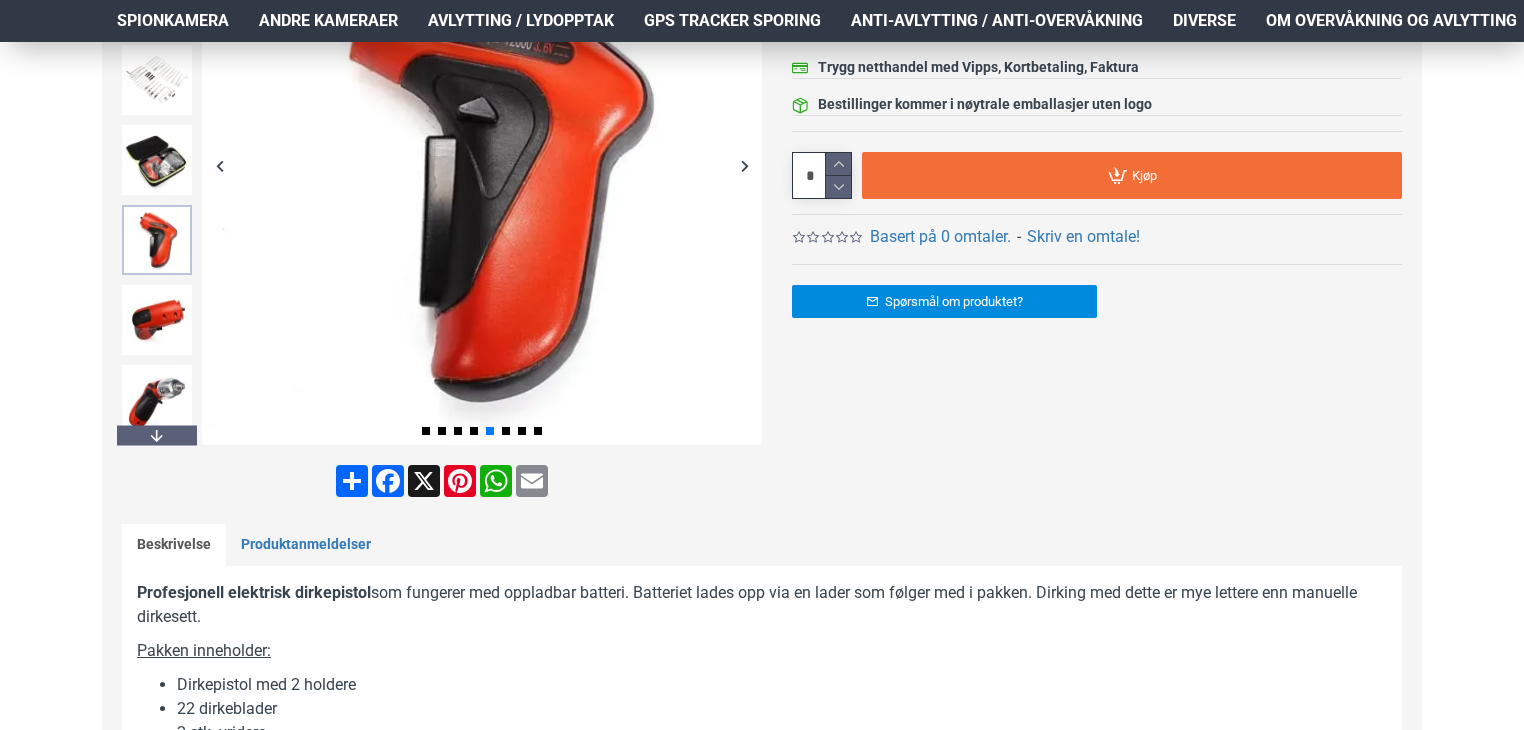 scroll, scrollTop: 458, scrollLeft: 0, axis: vertical 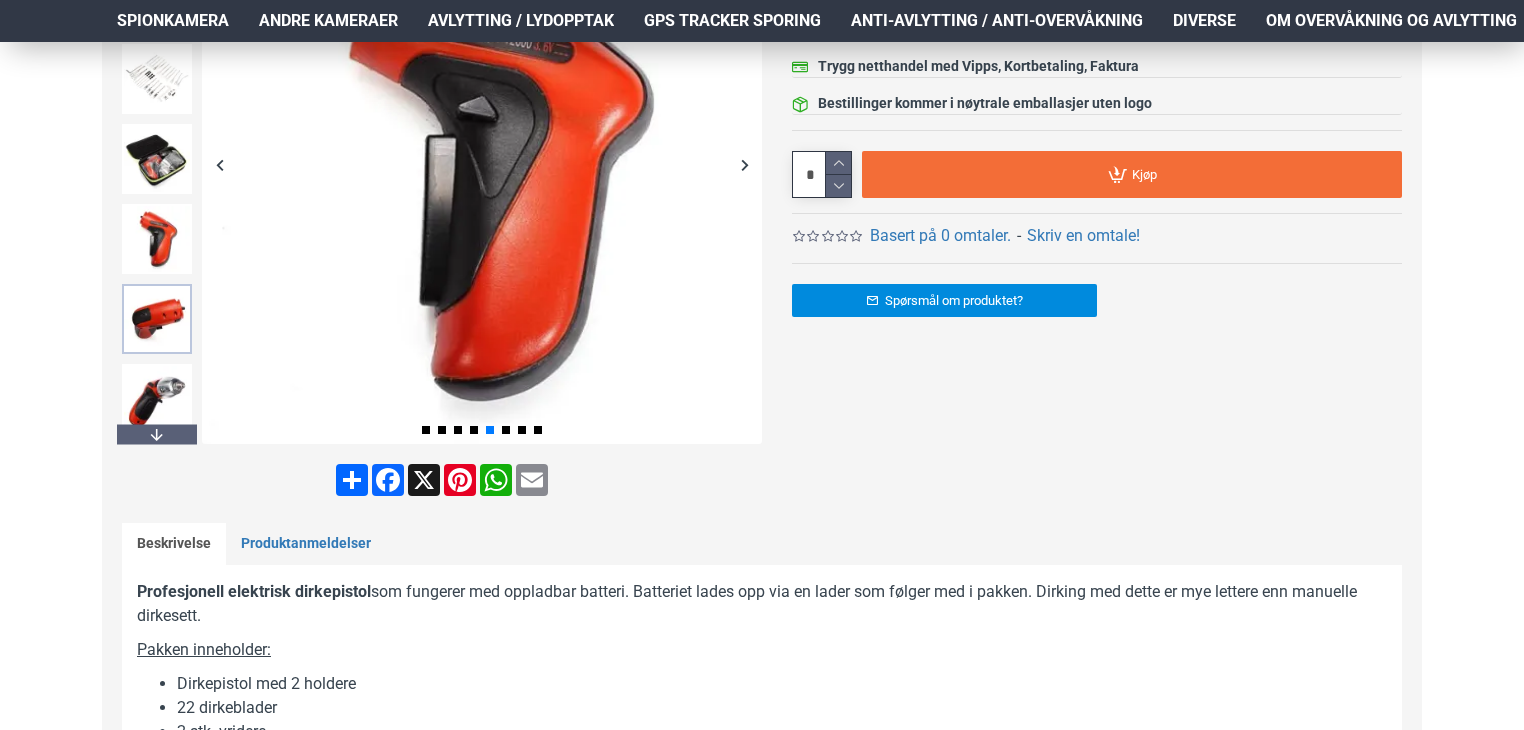 click at bounding box center (157, 319) 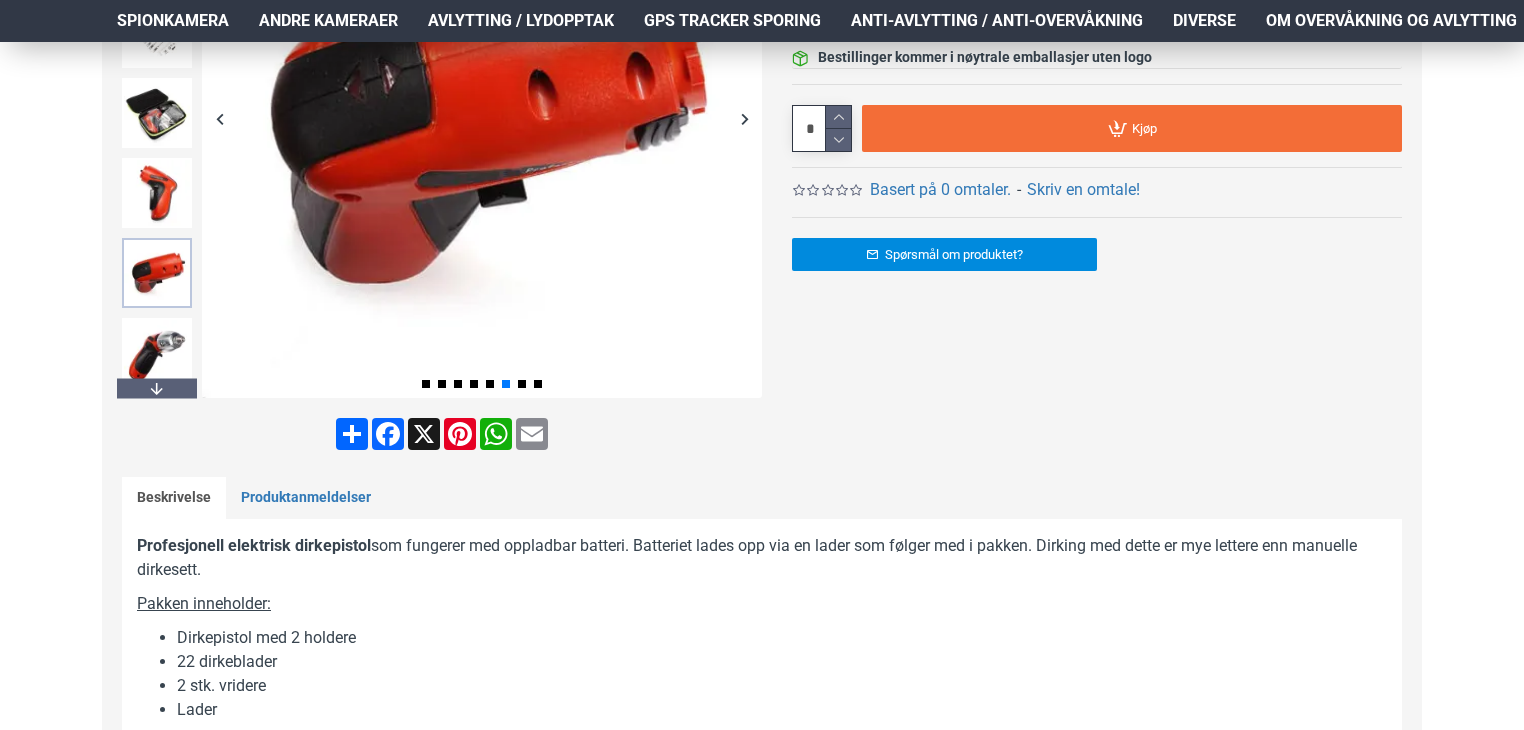 scroll, scrollTop: 504, scrollLeft: 0, axis: vertical 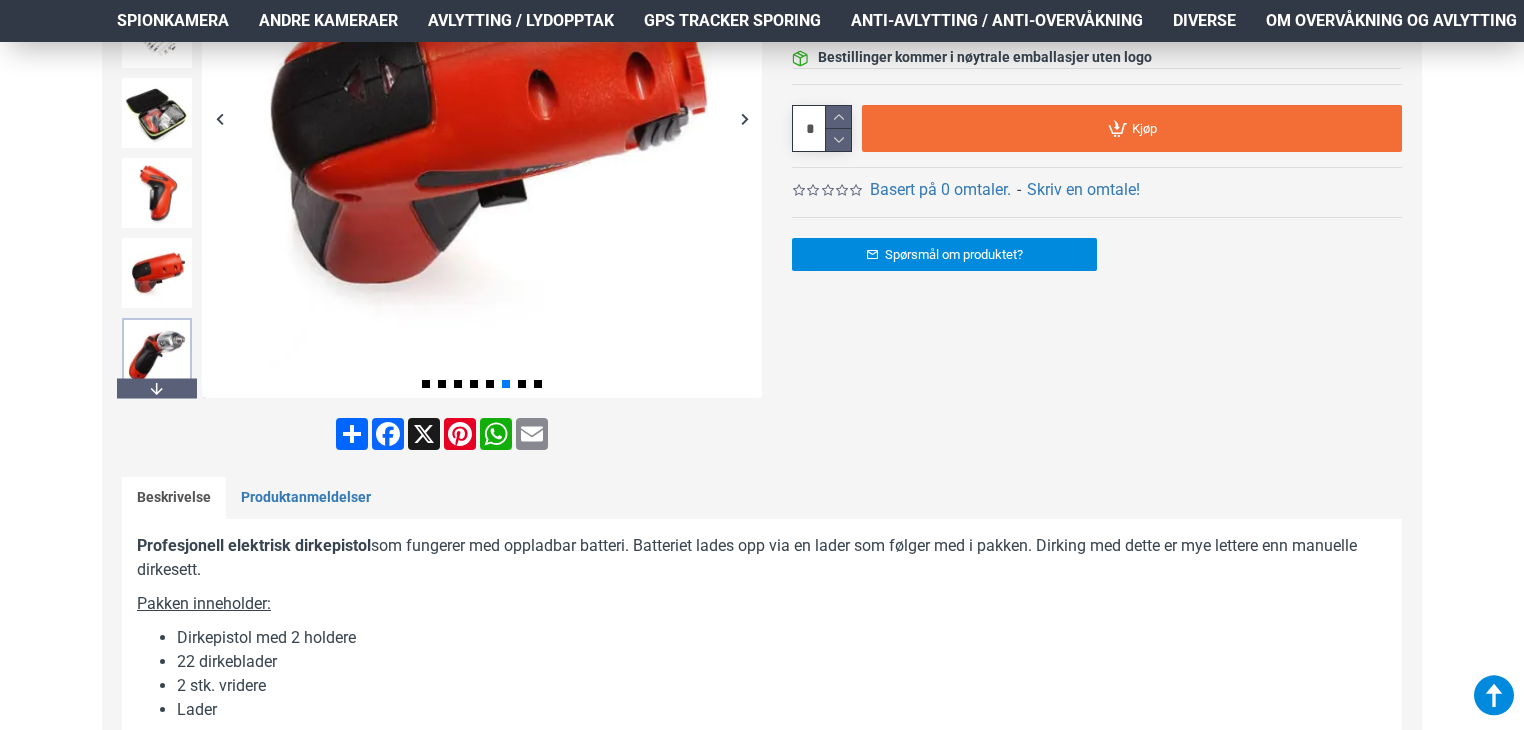 click at bounding box center [157, 353] 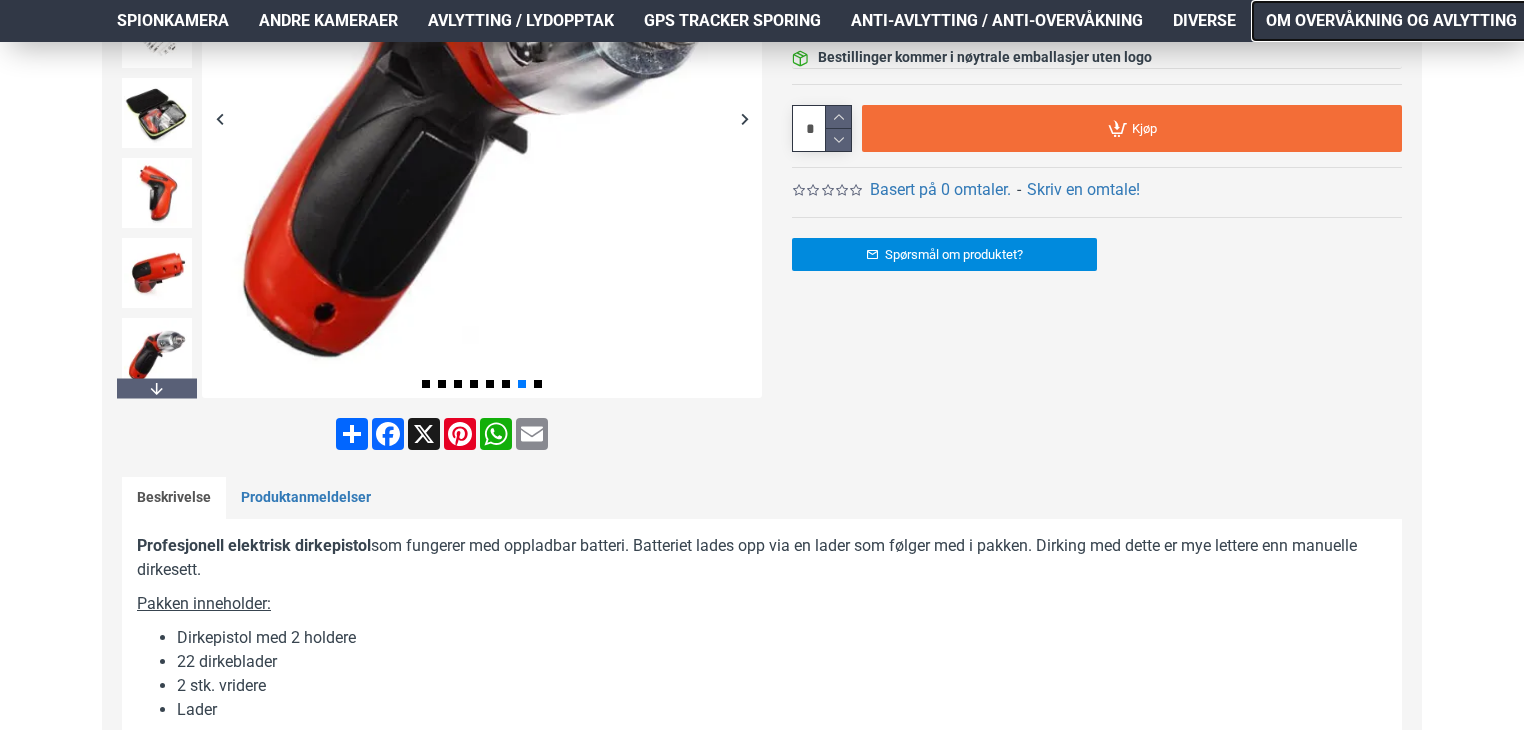 click on "Om overvåkning og avlytting" at bounding box center [1391, 21] 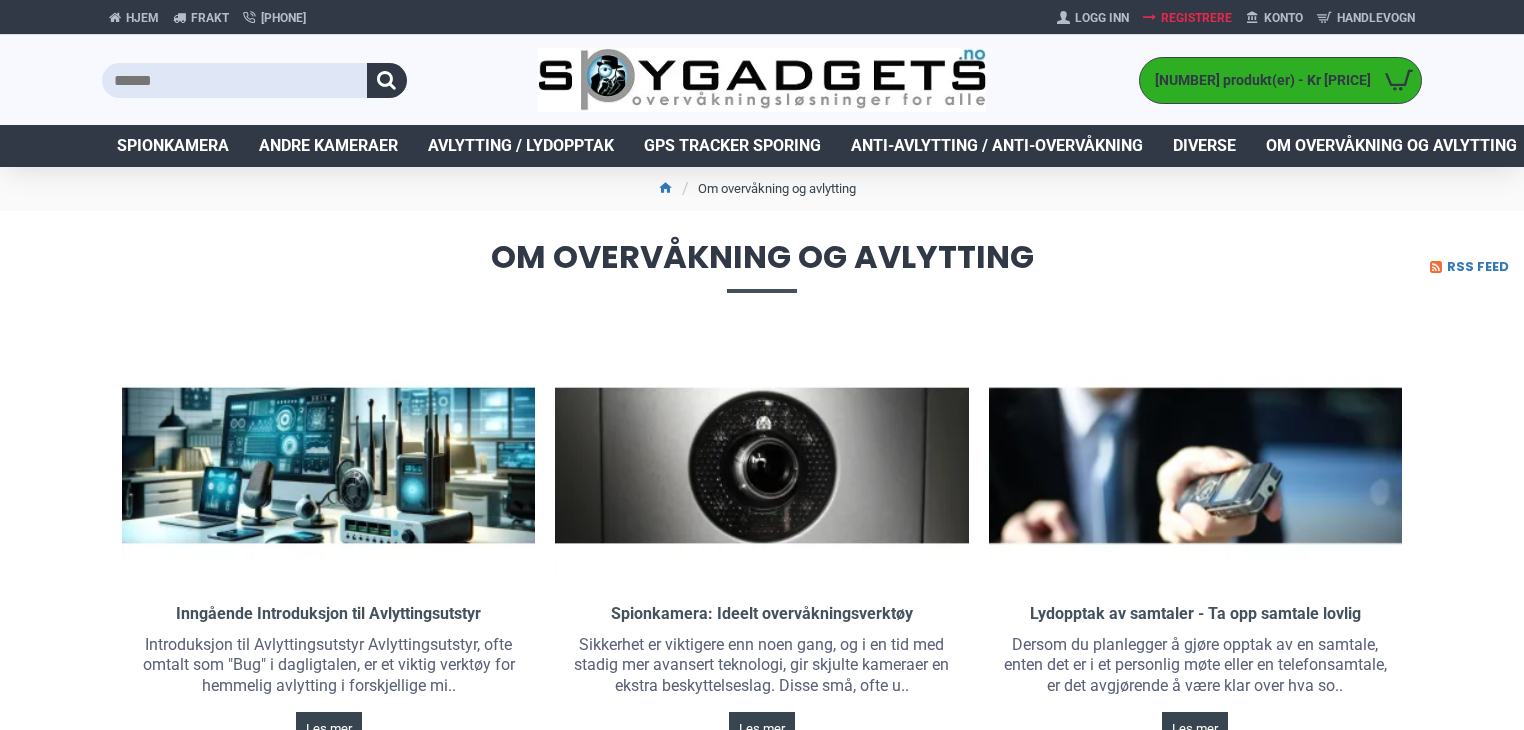 scroll, scrollTop: 0, scrollLeft: 0, axis: both 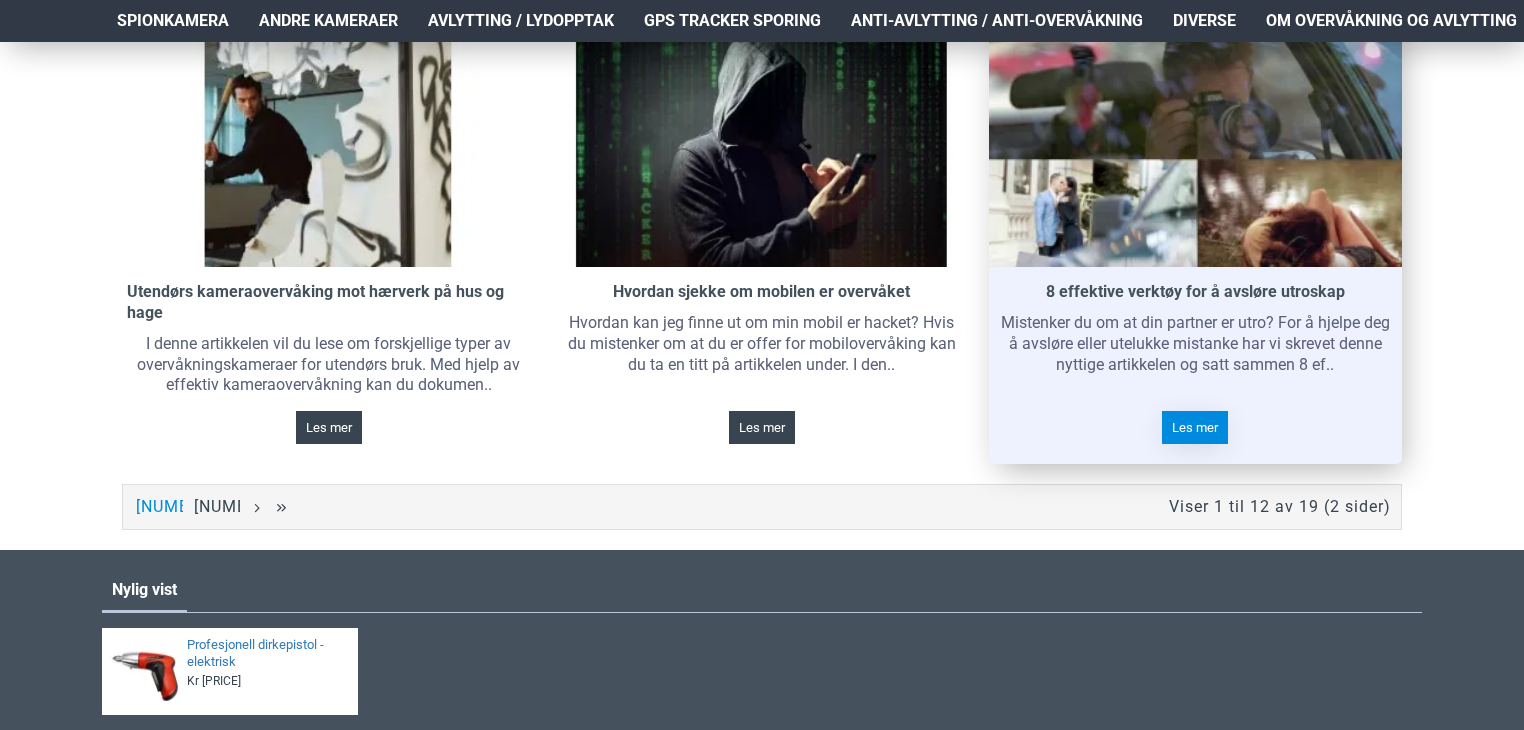click on "Les mer" at bounding box center [1195, 427] 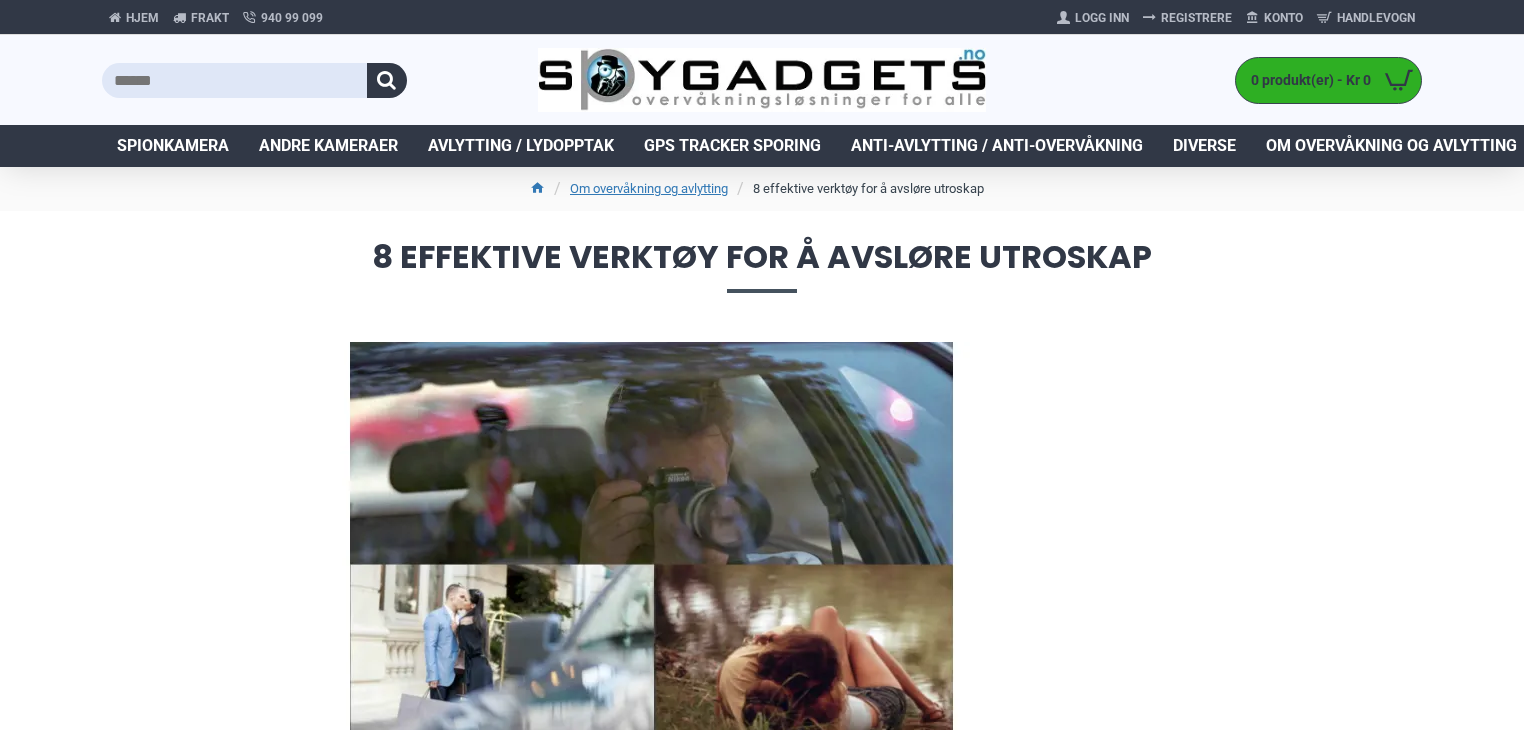 scroll, scrollTop: 0, scrollLeft: 0, axis: both 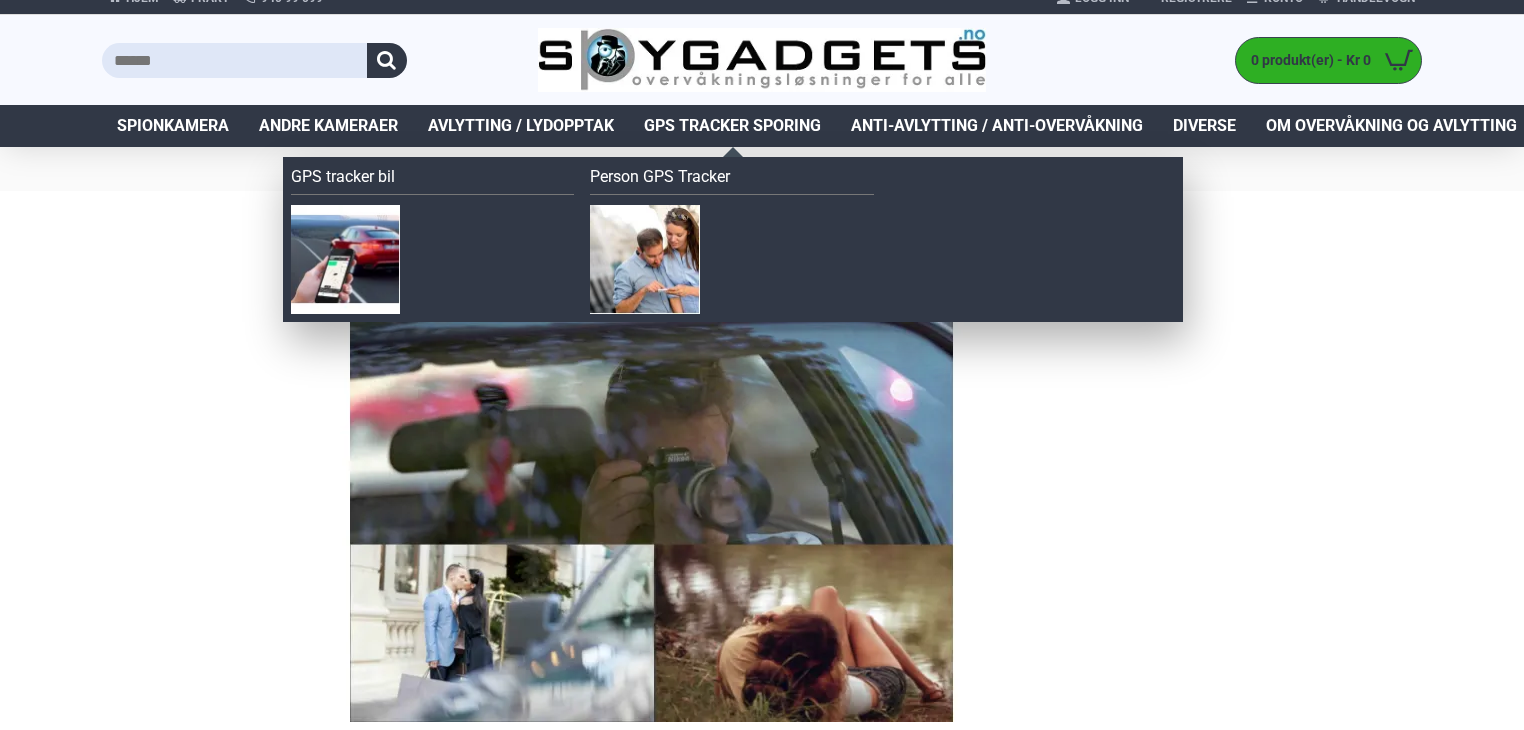 click on "GPS Tracker Sporing" at bounding box center (732, 126) 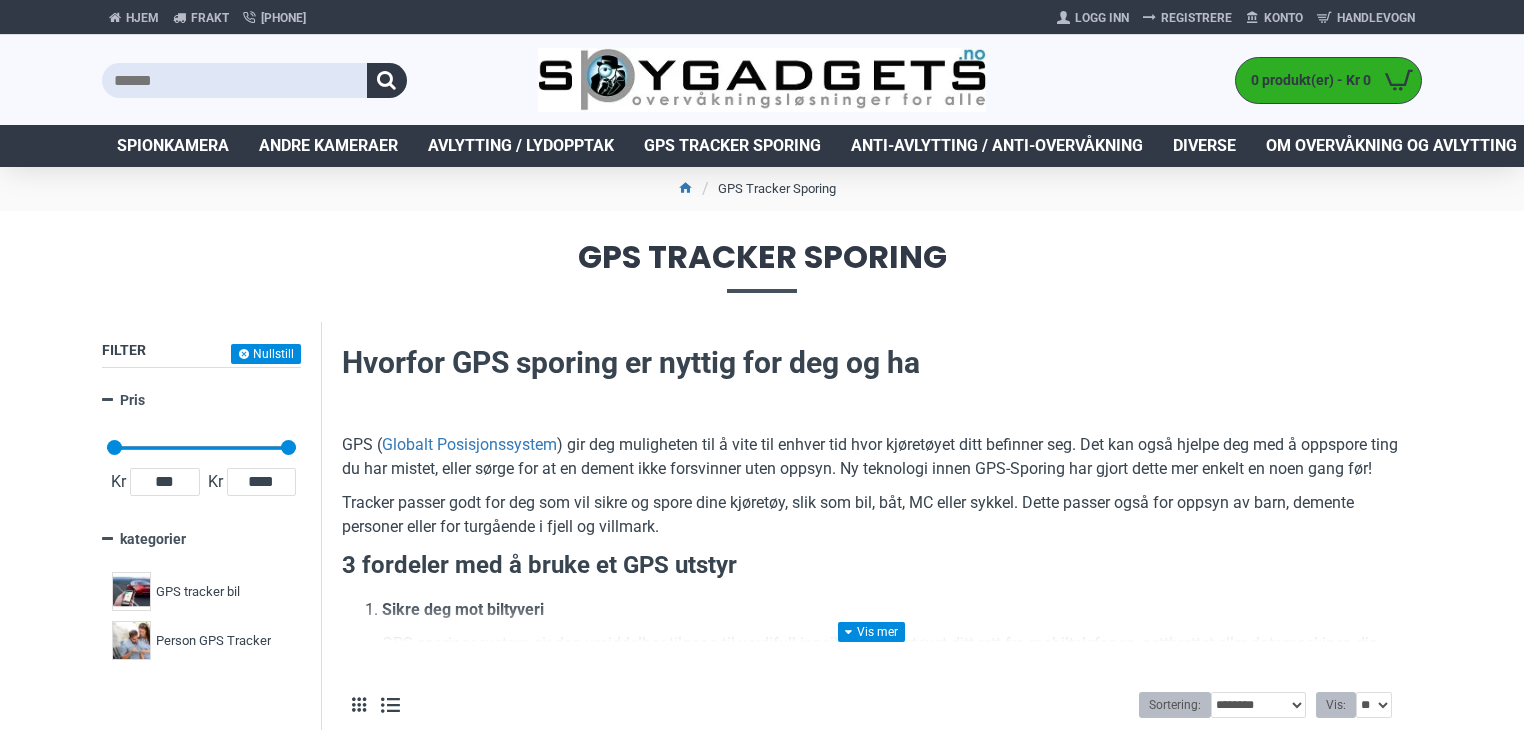 scroll, scrollTop: 0, scrollLeft: 0, axis: both 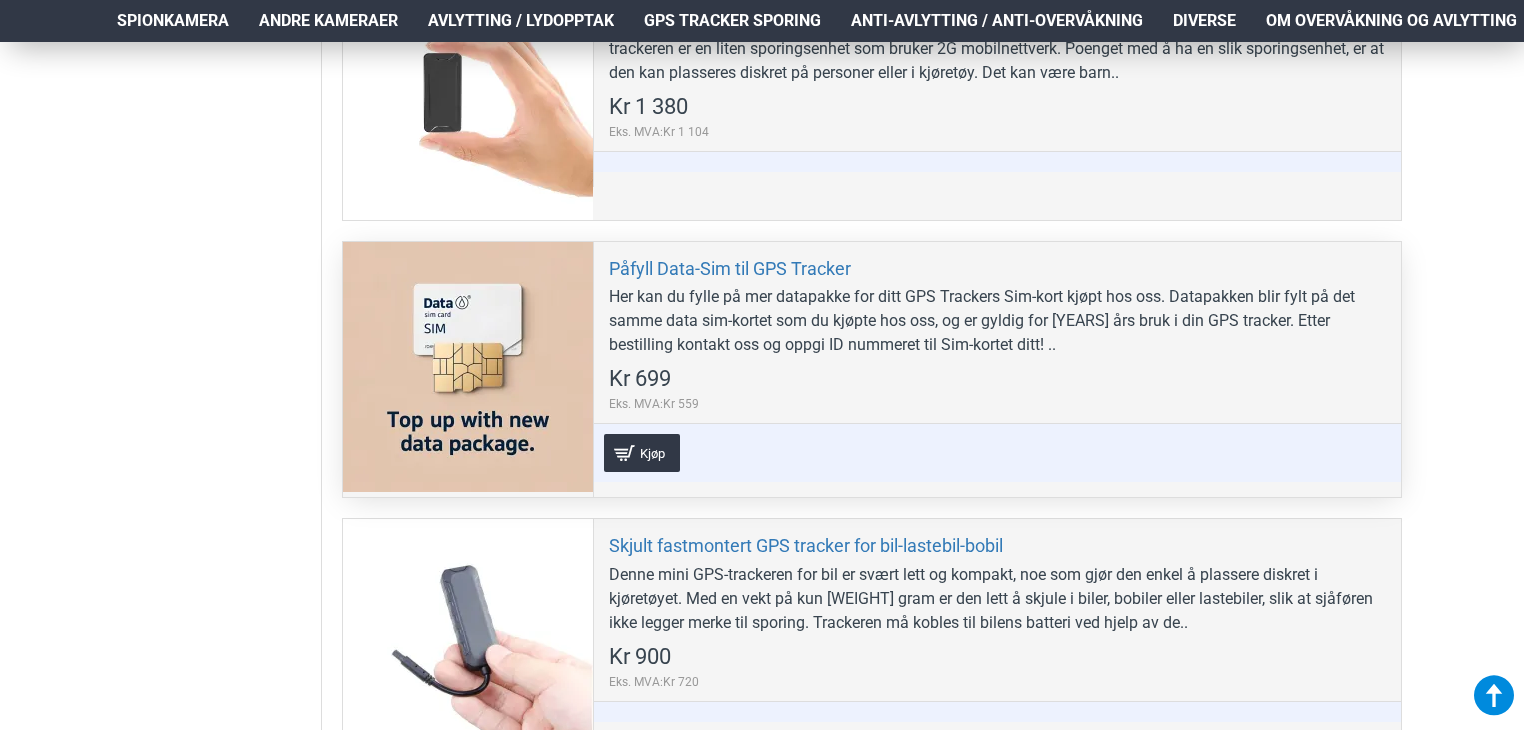 click at bounding box center [468, 367] 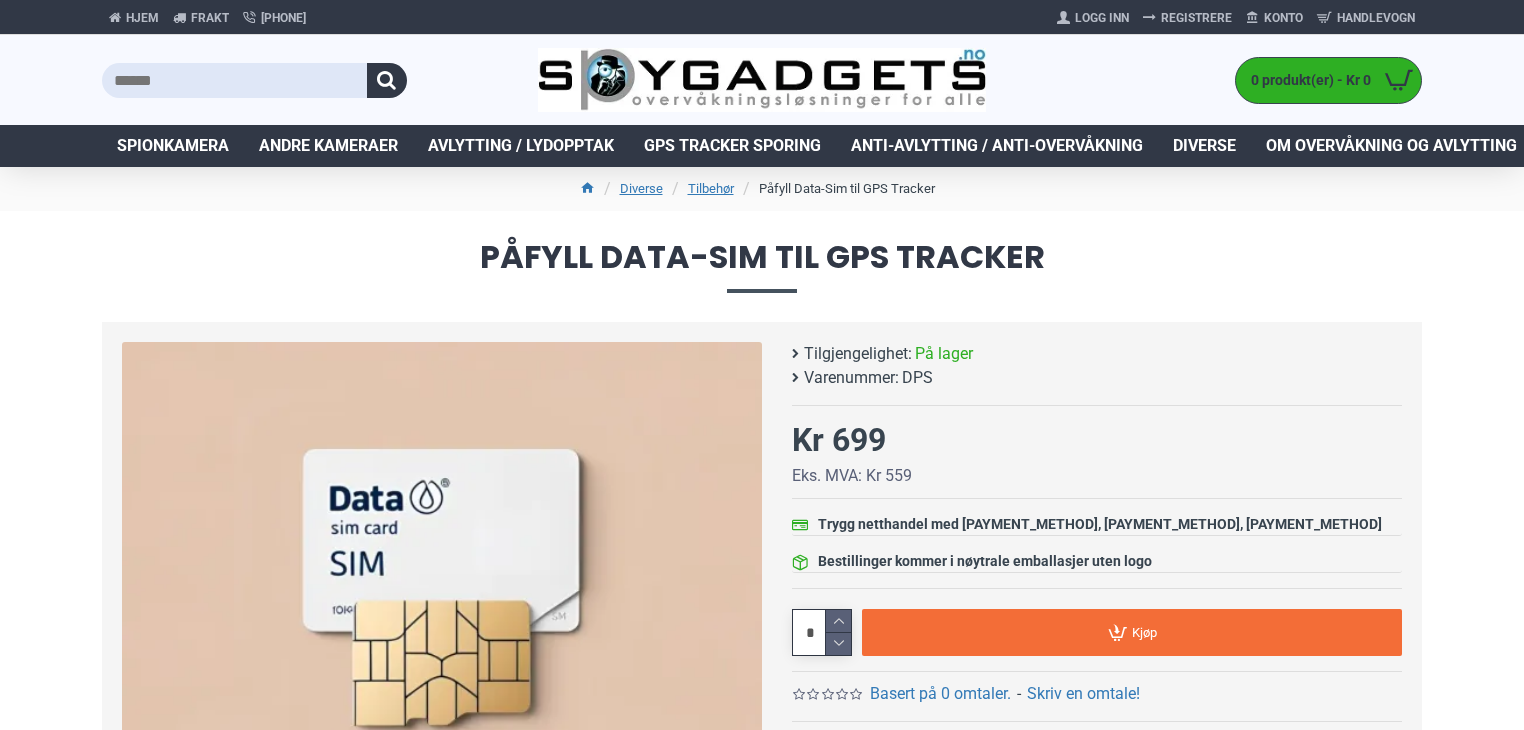scroll, scrollTop: 0, scrollLeft: 0, axis: both 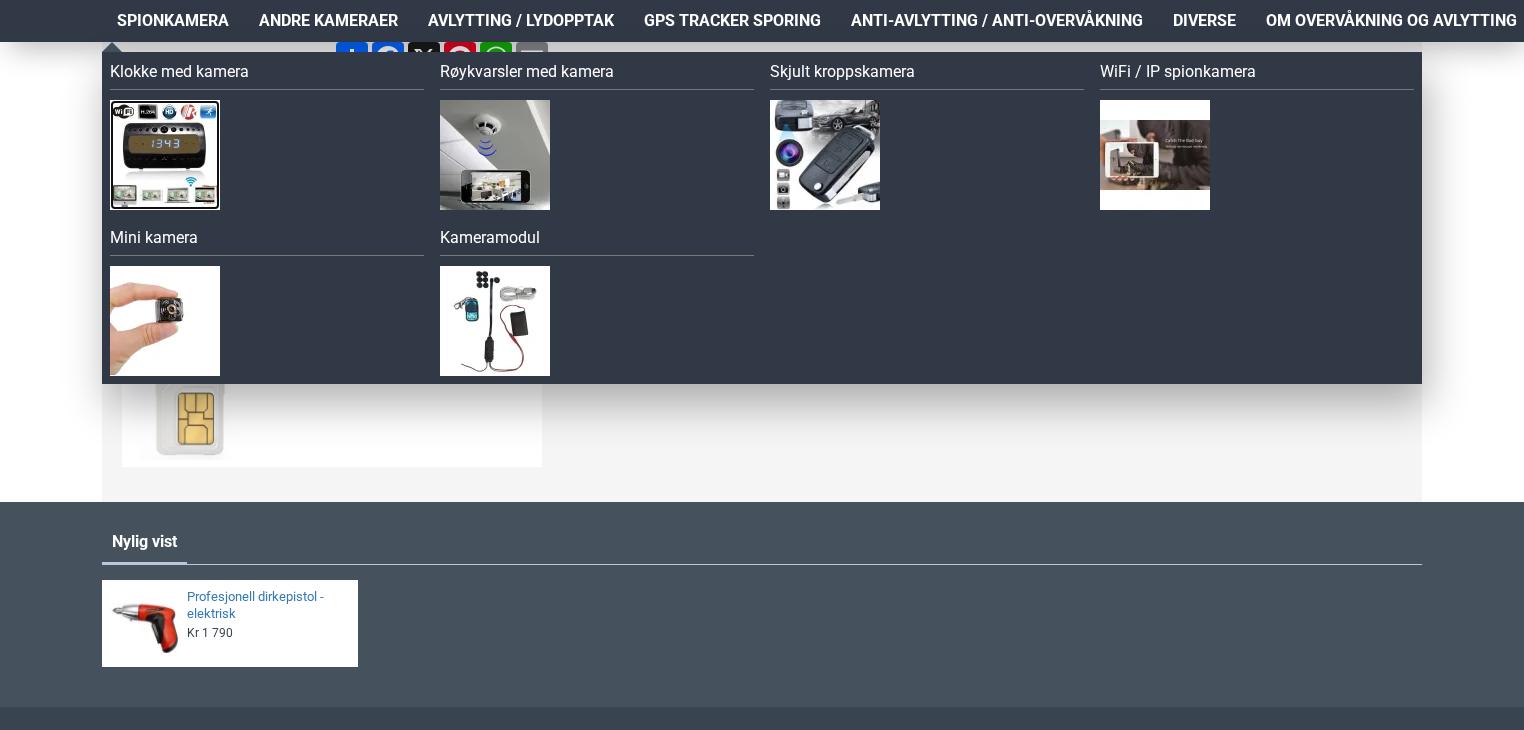 click at bounding box center [165, 155] 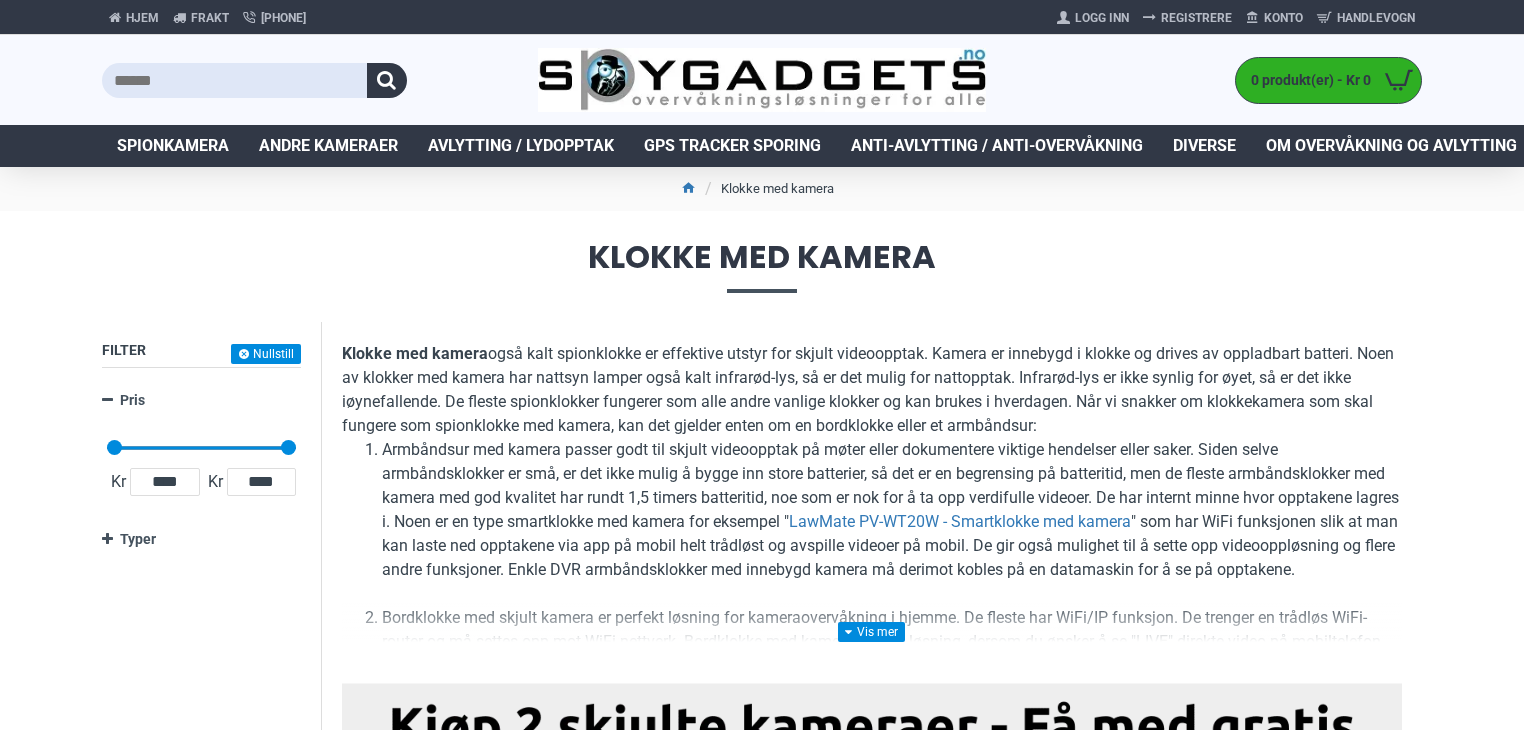 scroll, scrollTop: 0, scrollLeft: 0, axis: both 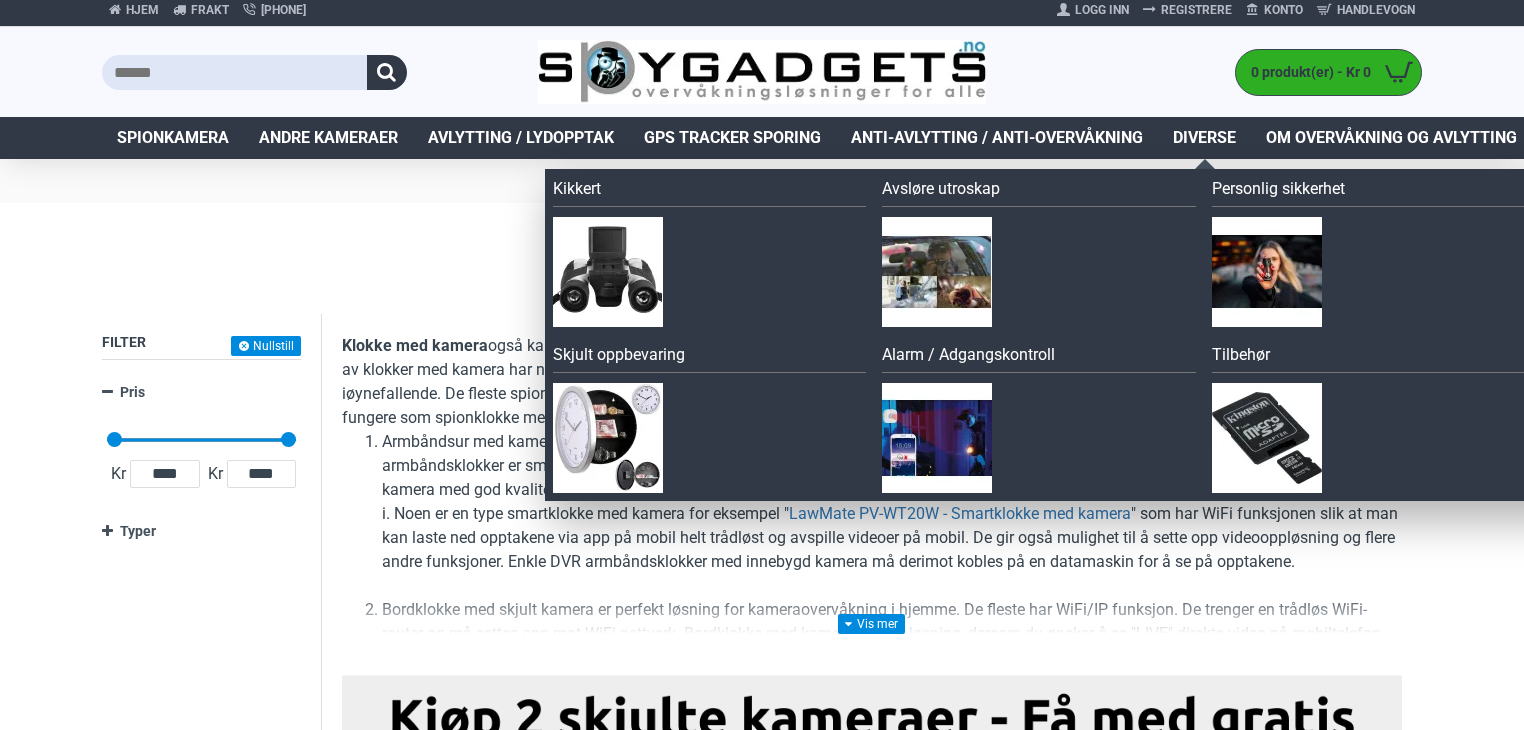 click on "Diverse" at bounding box center (1204, 138) 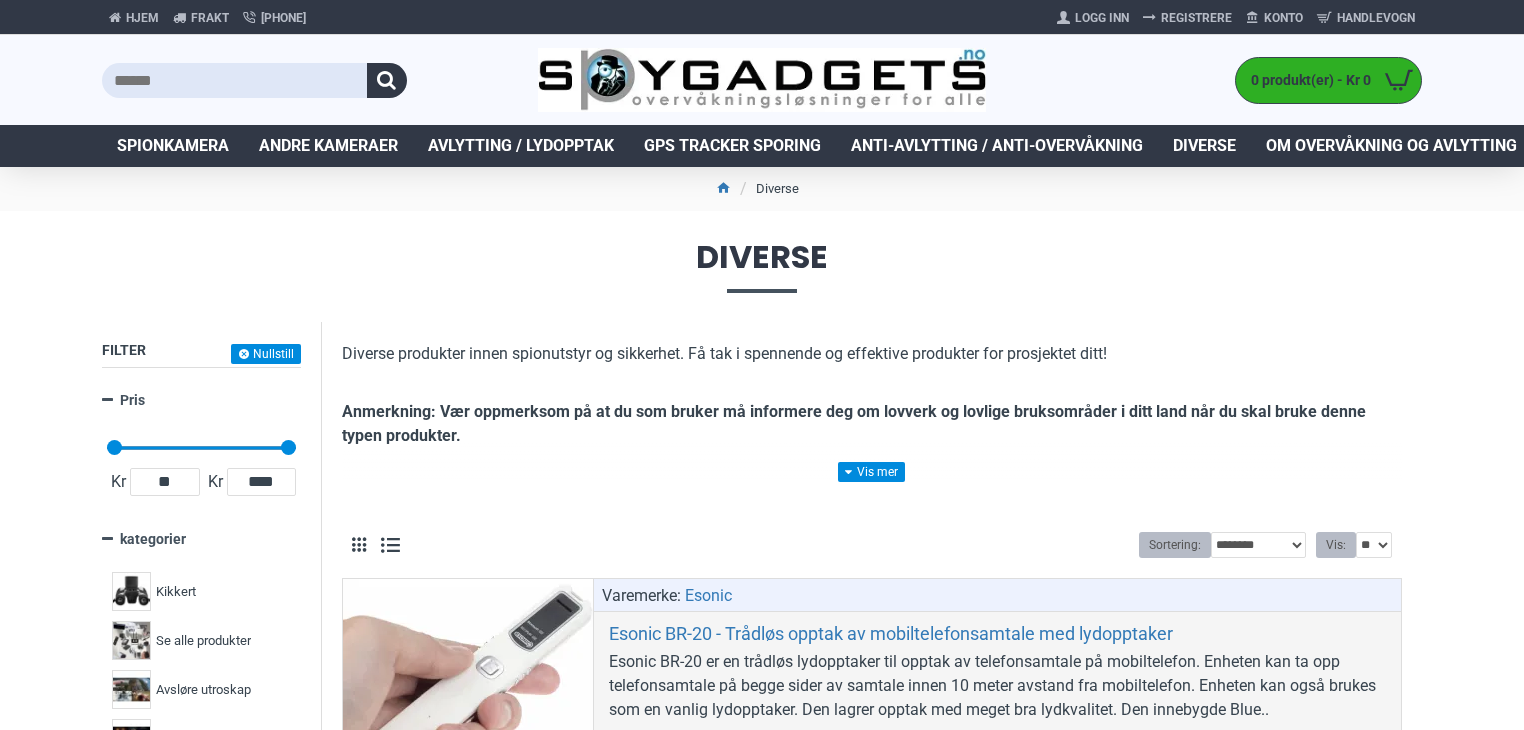 scroll, scrollTop: 0, scrollLeft: 0, axis: both 